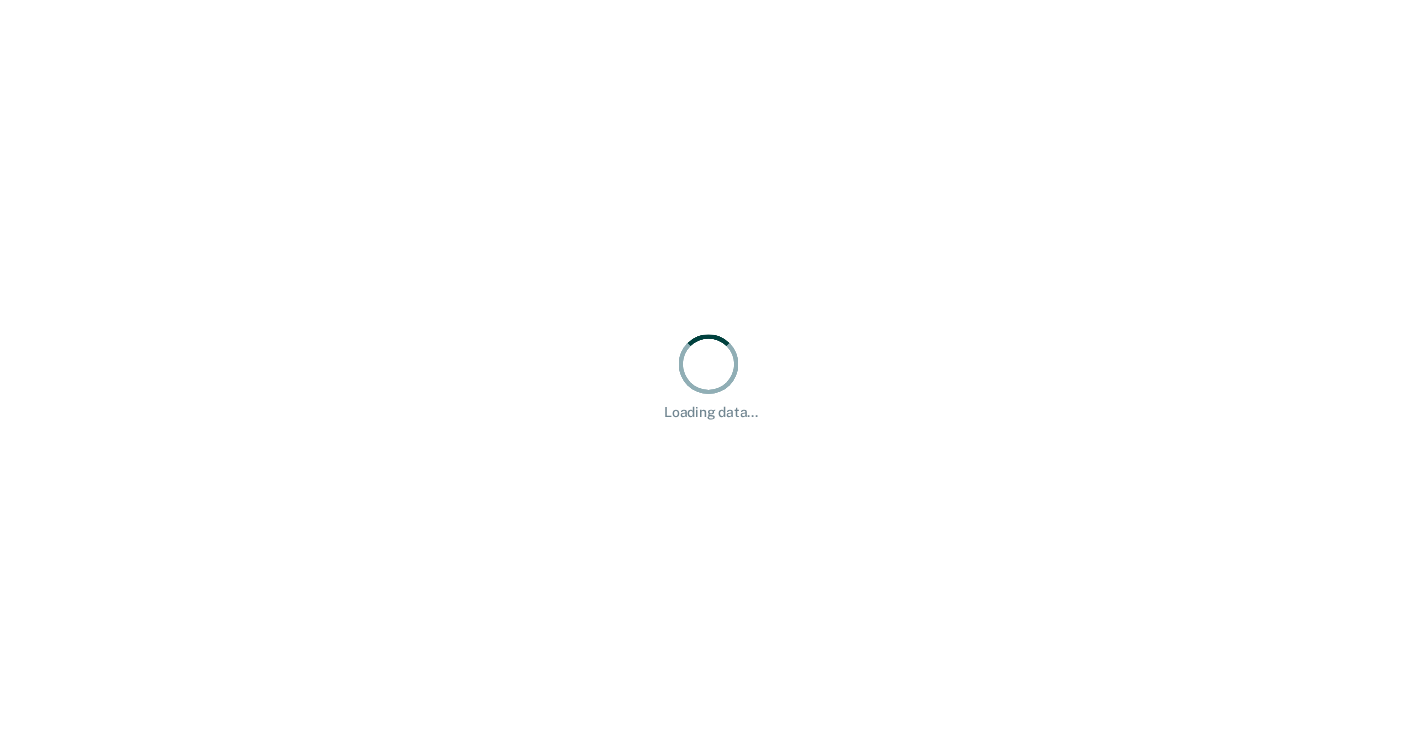 scroll, scrollTop: 0, scrollLeft: 0, axis: both 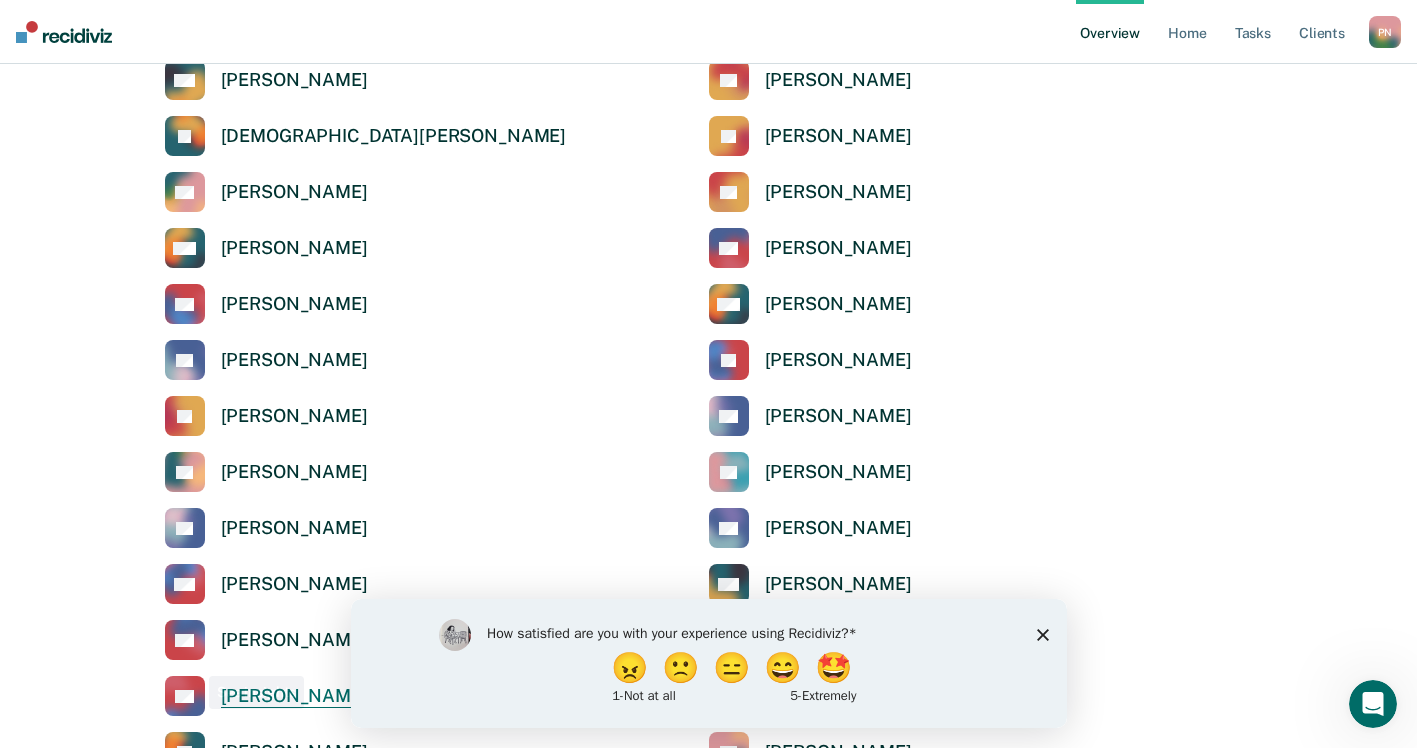 click 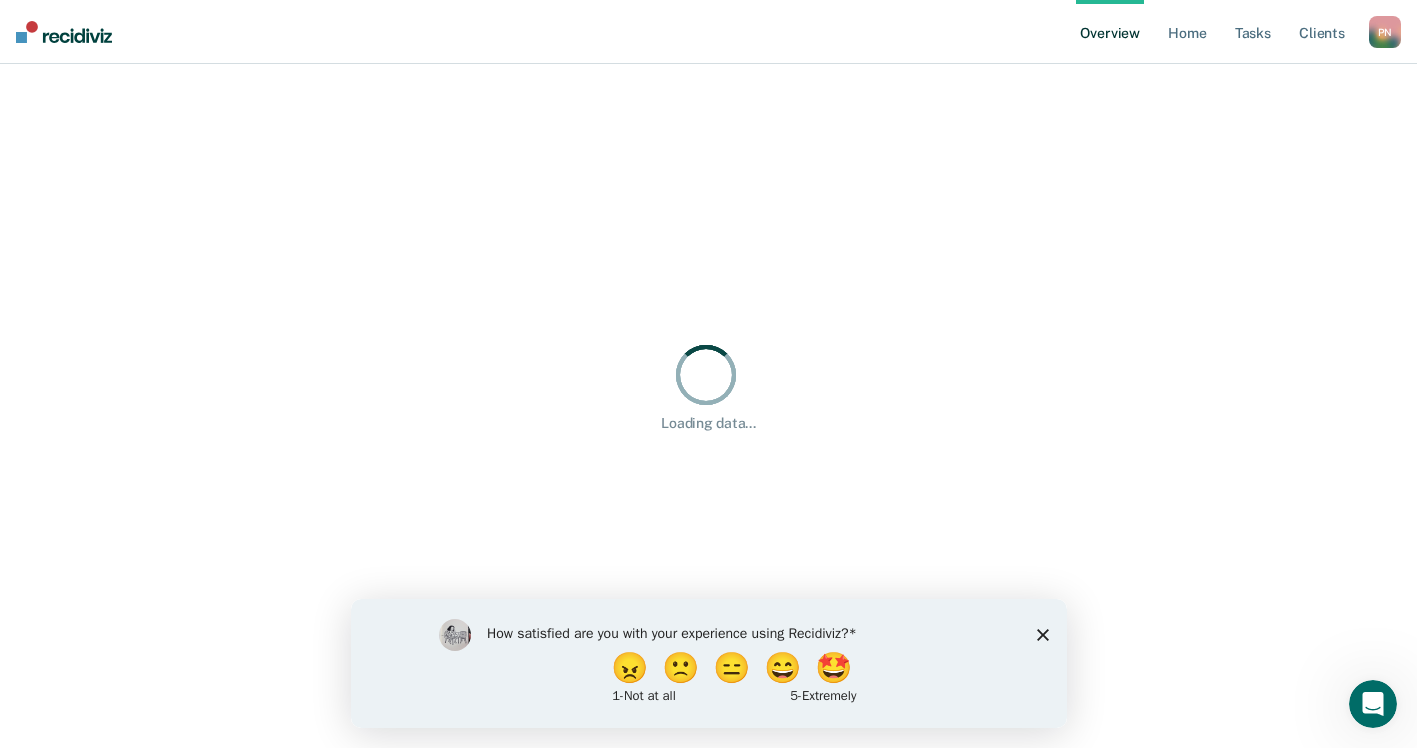 scroll, scrollTop: 0, scrollLeft: 0, axis: both 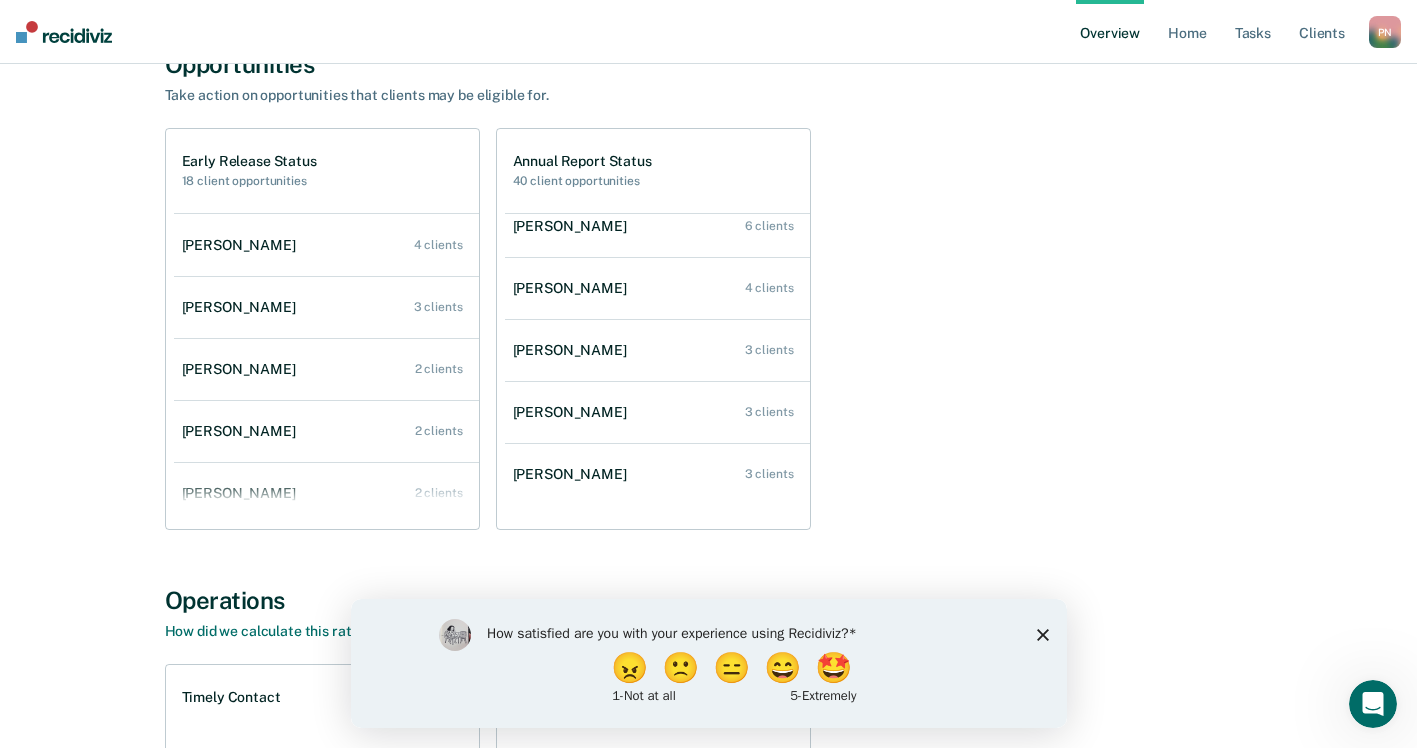 click 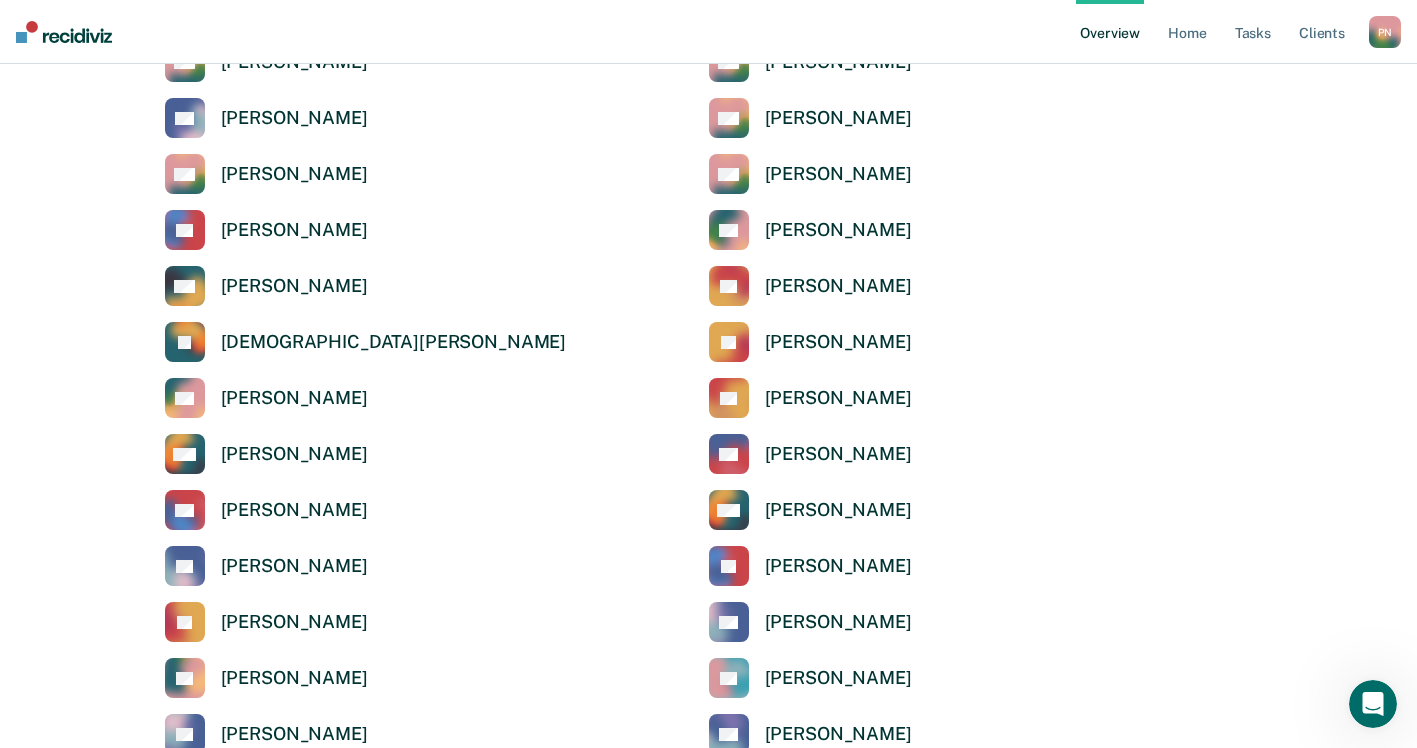 scroll, scrollTop: 1100, scrollLeft: 0, axis: vertical 